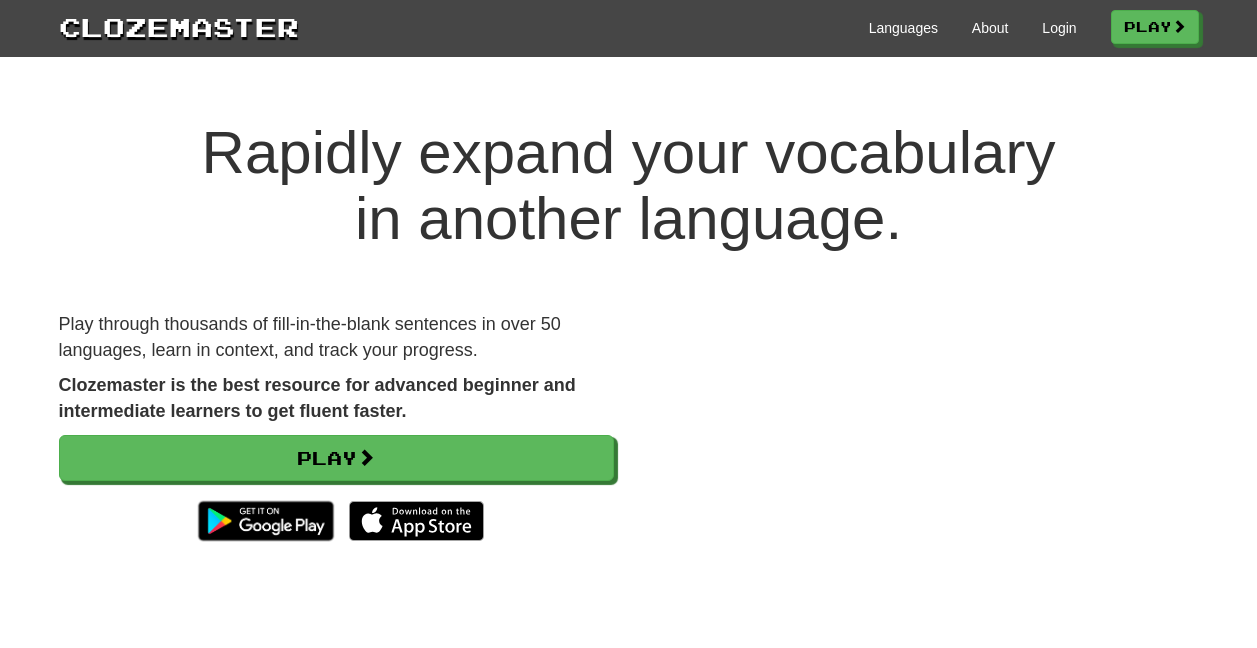 scroll, scrollTop: 0, scrollLeft: 0, axis: both 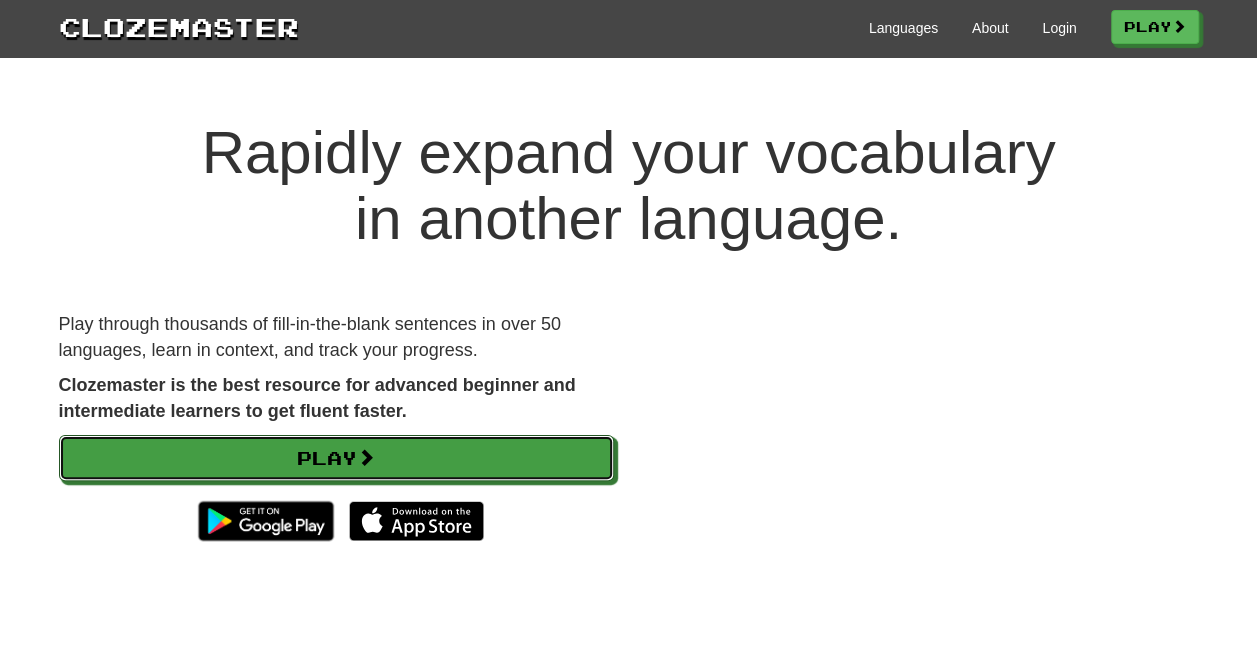 click on "Play" at bounding box center (336, 458) 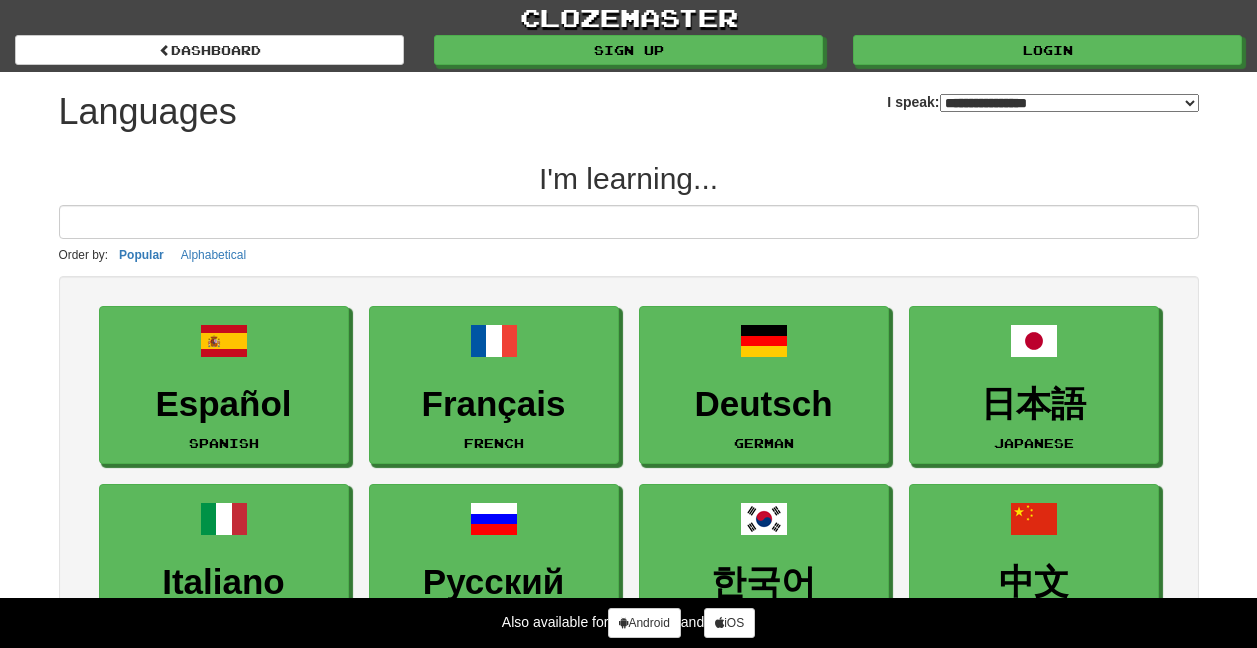 select on "*******" 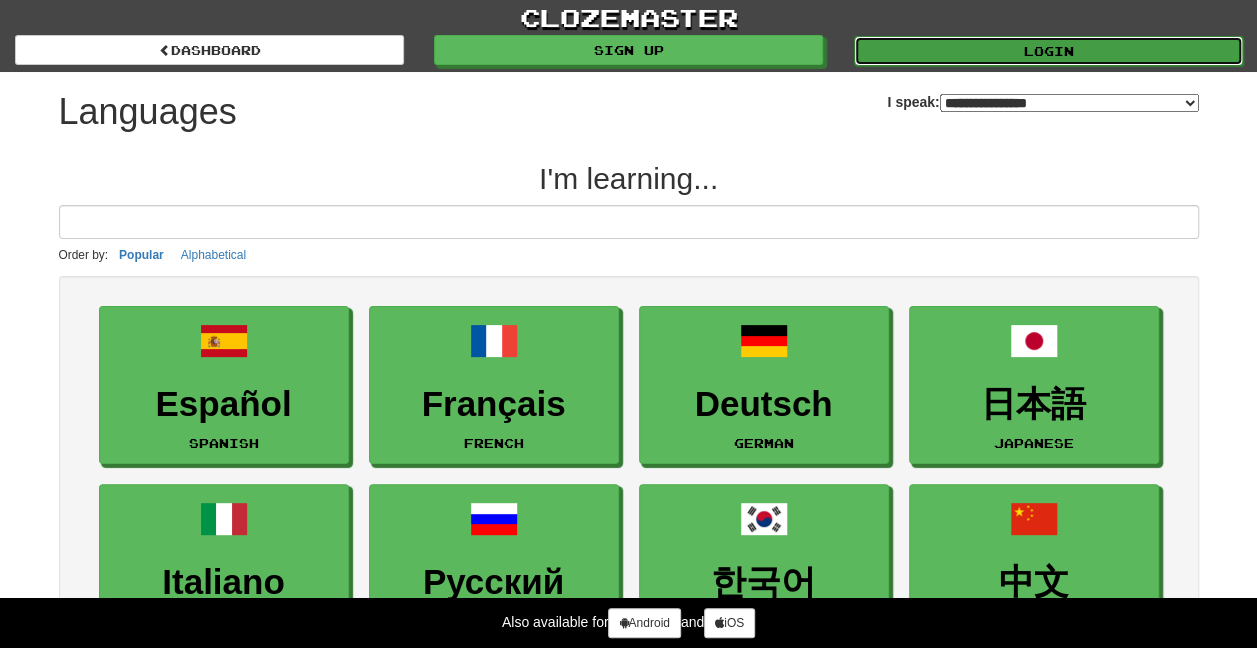 click on "Login" at bounding box center (1048, 51) 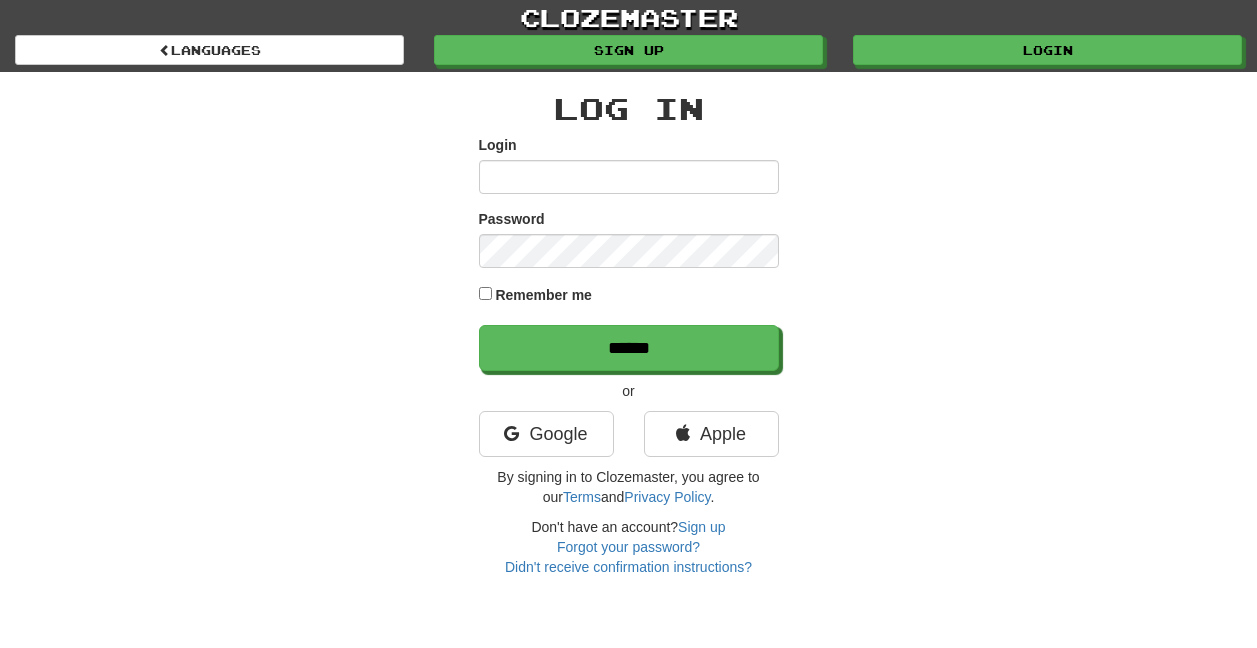 scroll, scrollTop: 0, scrollLeft: 0, axis: both 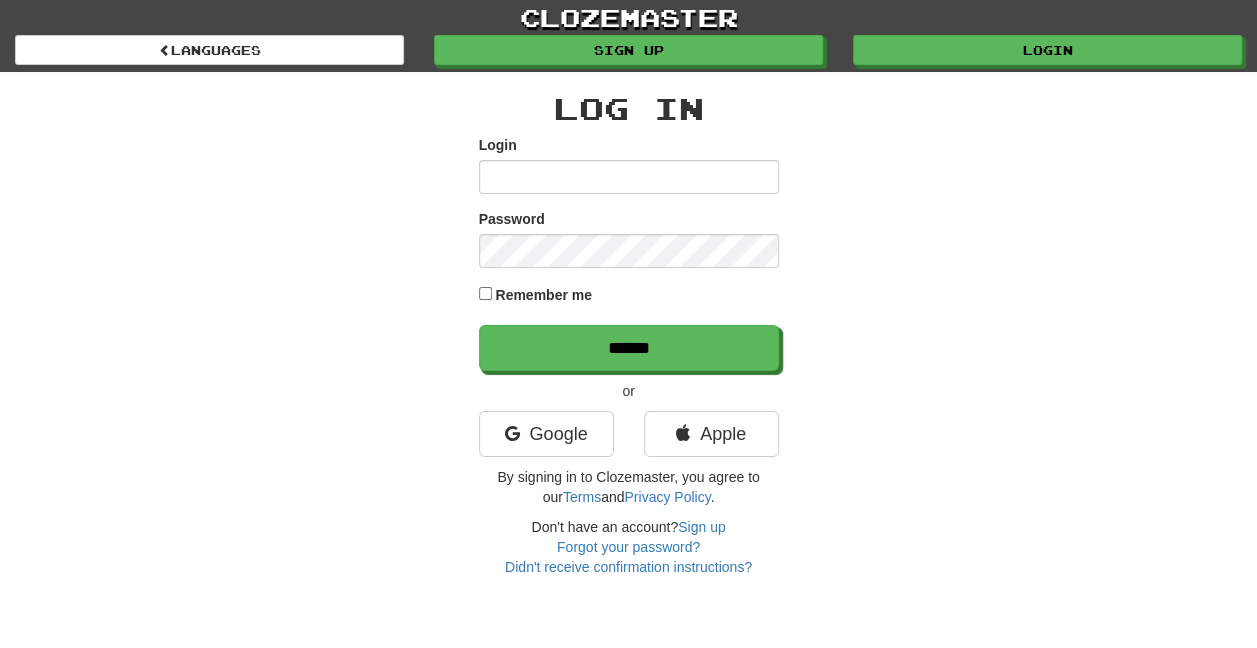 click on "Login" at bounding box center [629, 177] 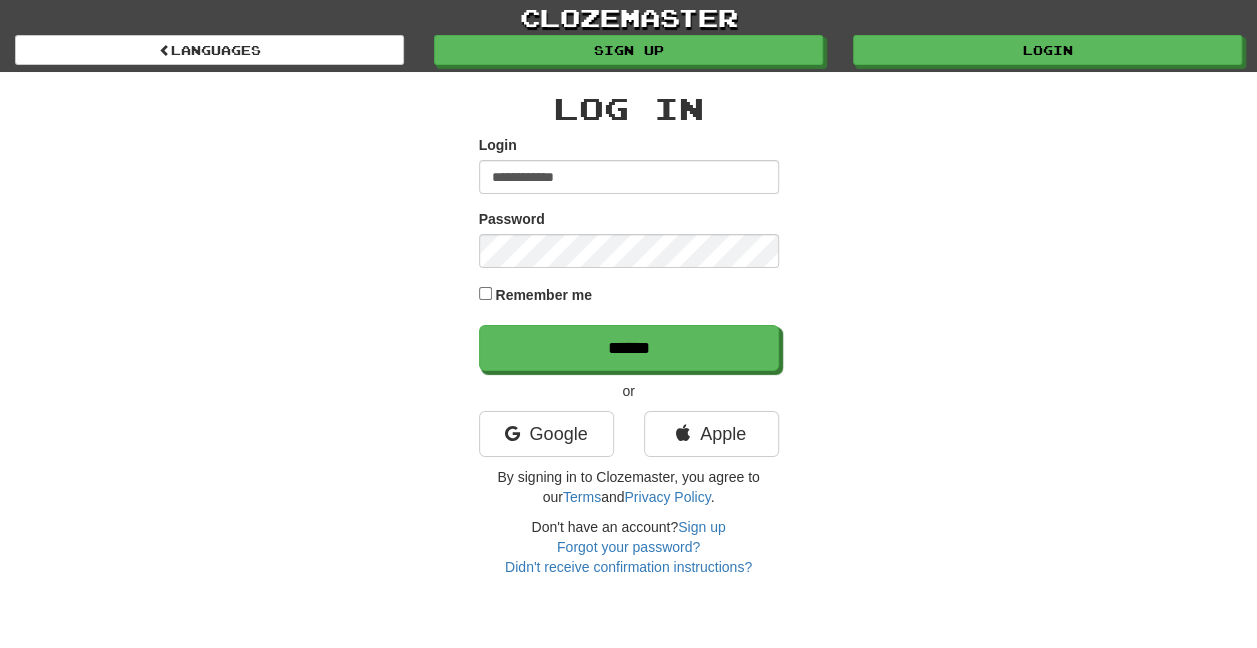 type on "**********" 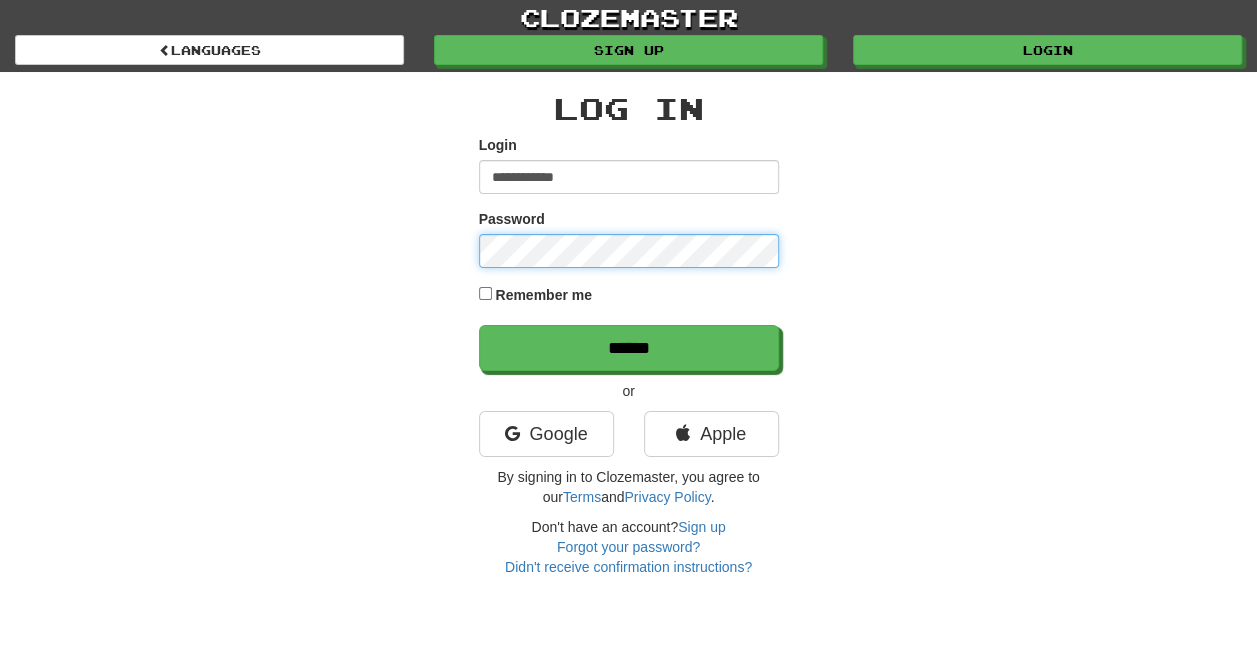 click on "******" at bounding box center (629, 348) 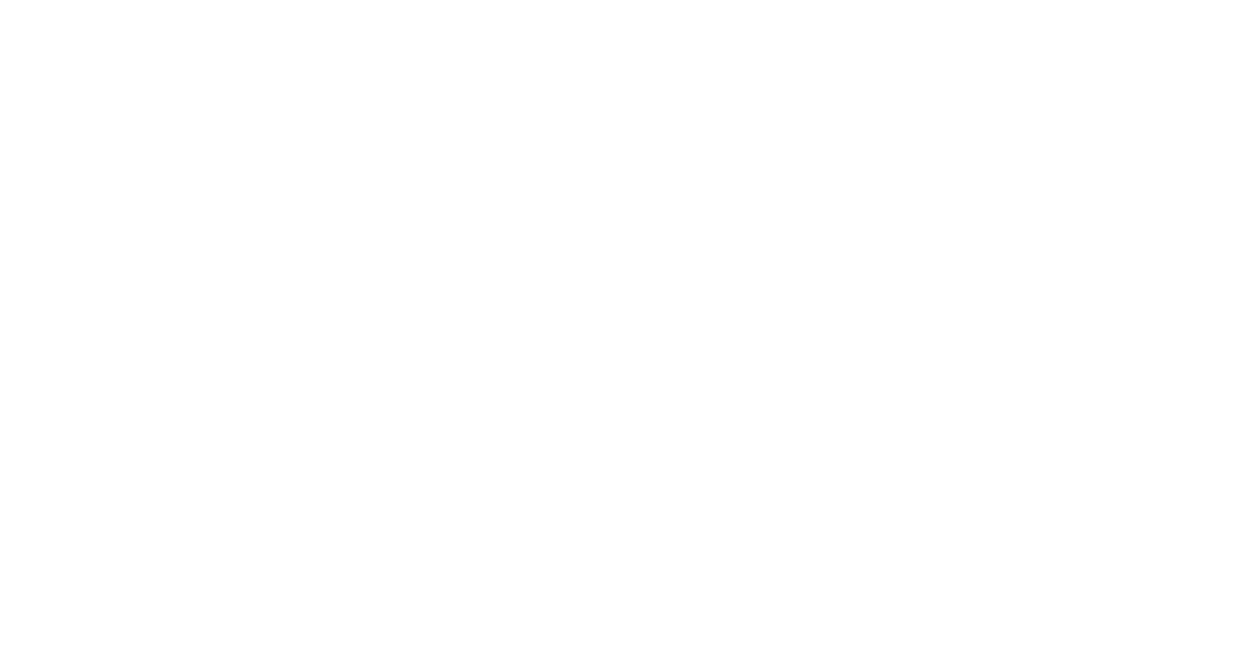scroll, scrollTop: 0, scrollLeft: 0, axis: both 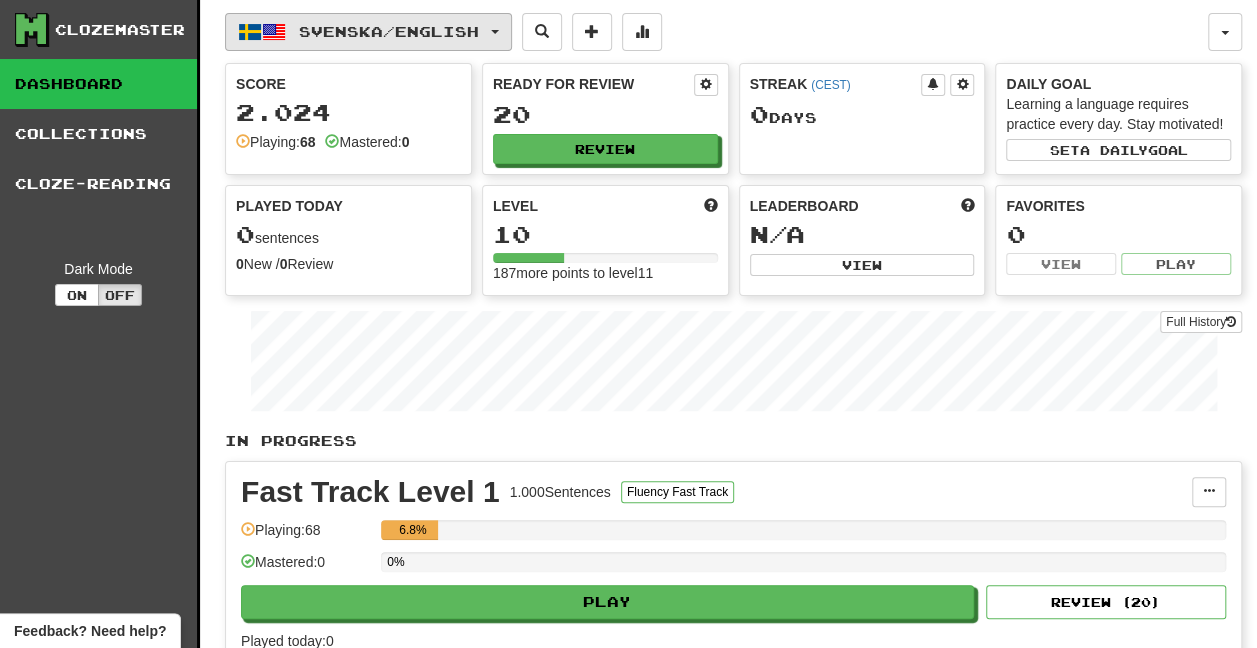 click on "Svenska  /  English" at bounding box center [389, 31] 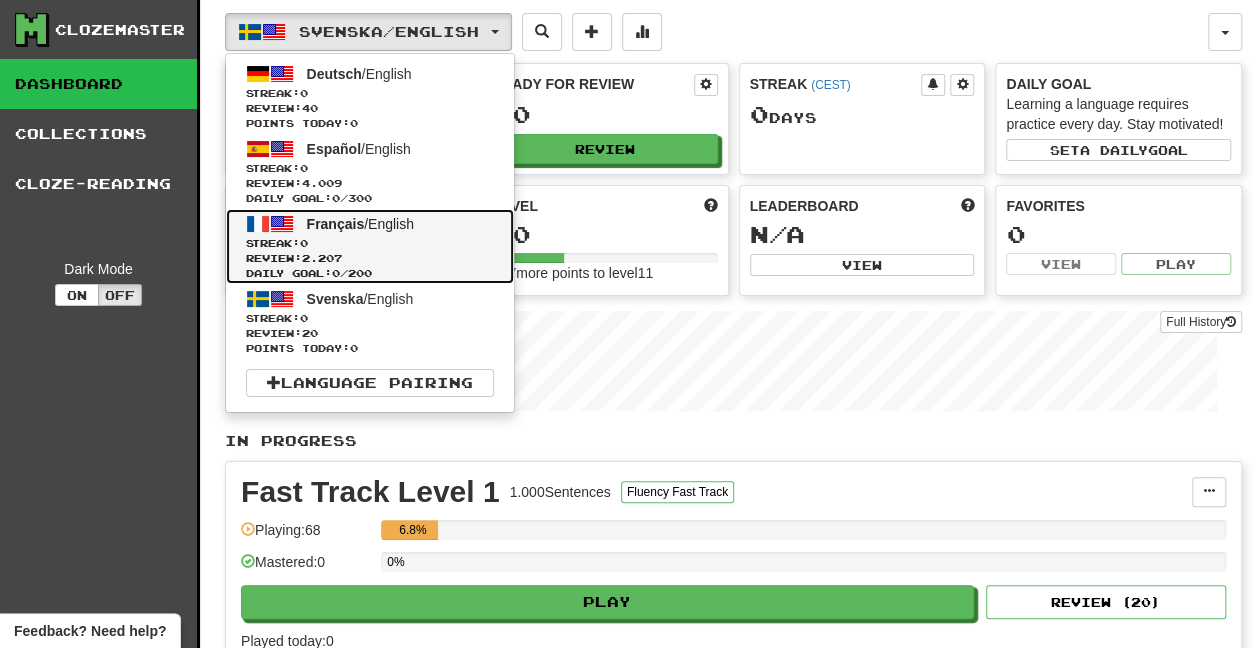 click on "Streak:  0" at bounding box center [370, 243] 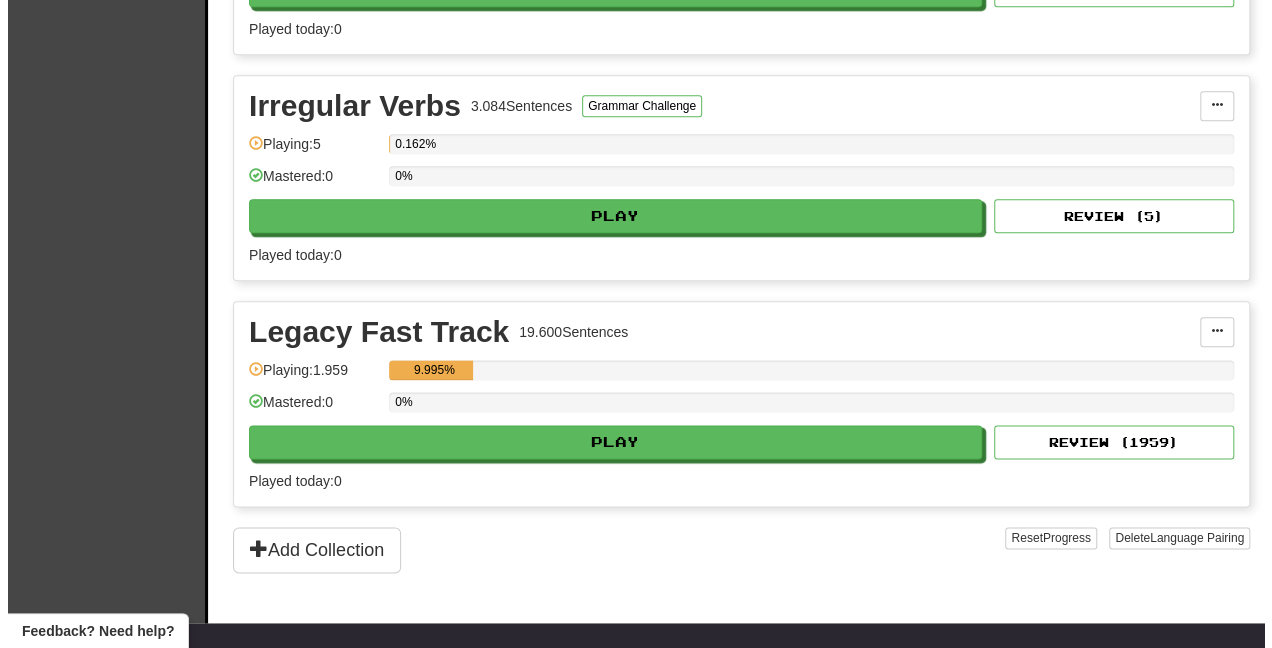 scroll, scrollTop: 1100, scrollLeft: 0, axis: vertical 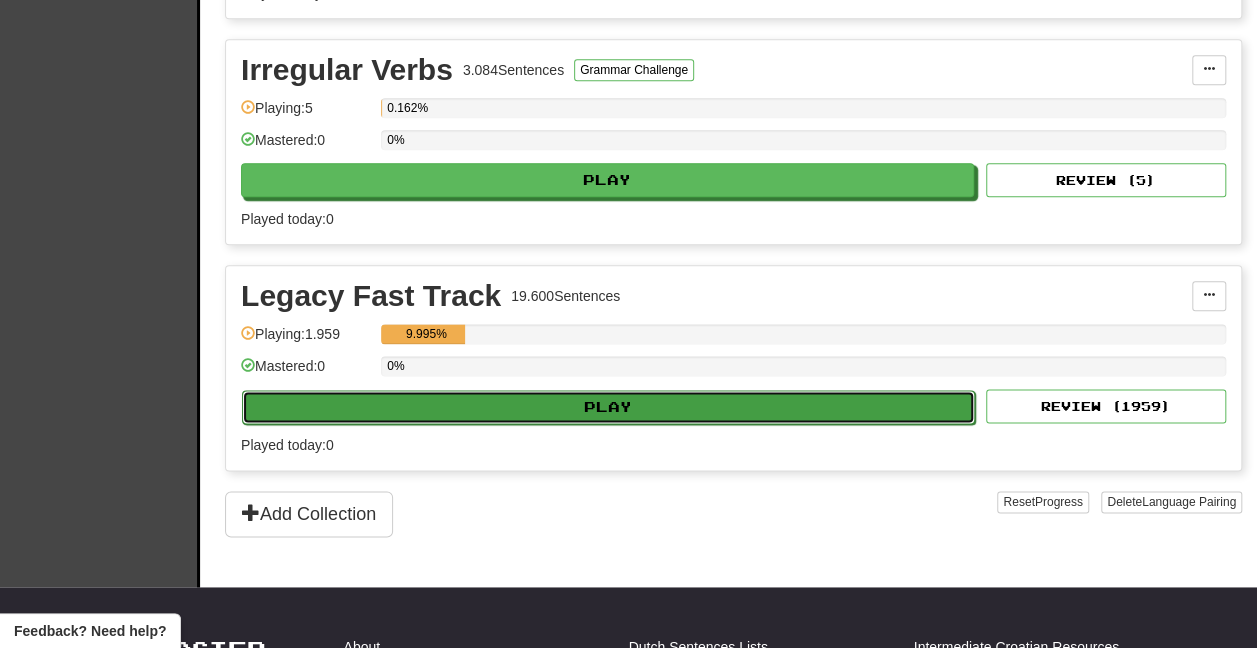 click on "Play" at bounding box center (608, 407) 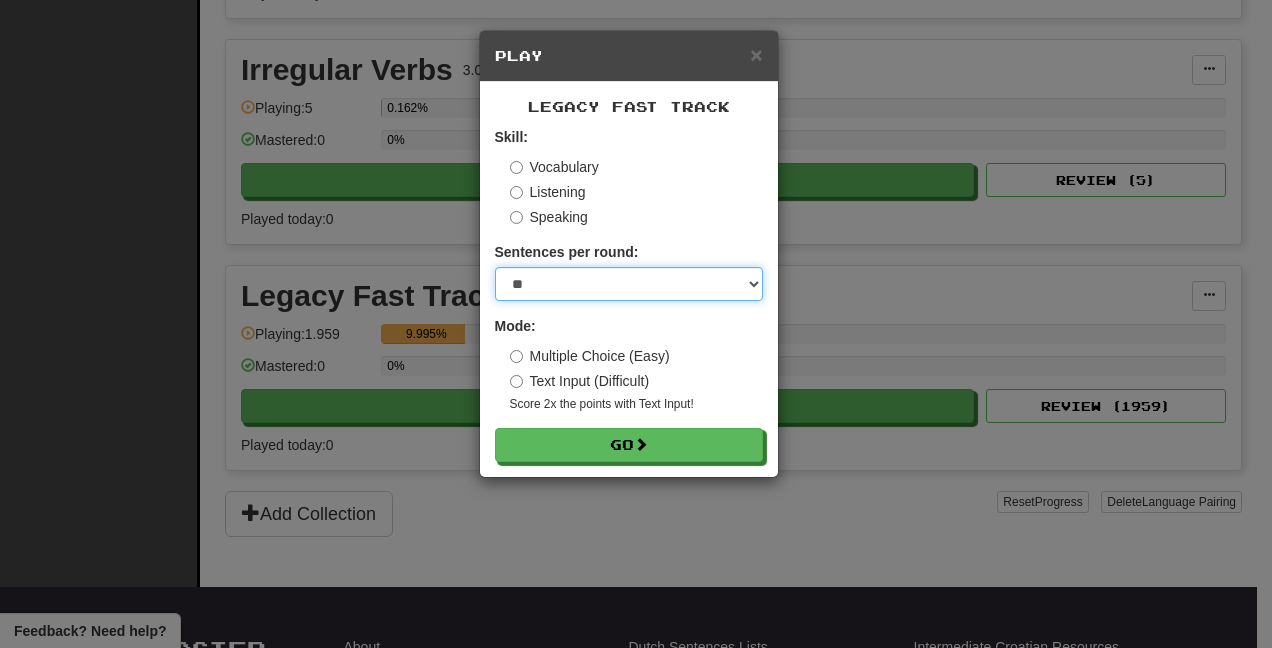 click on "* ** ** ** ** ** *** ********" at bounding box center [629, 284] 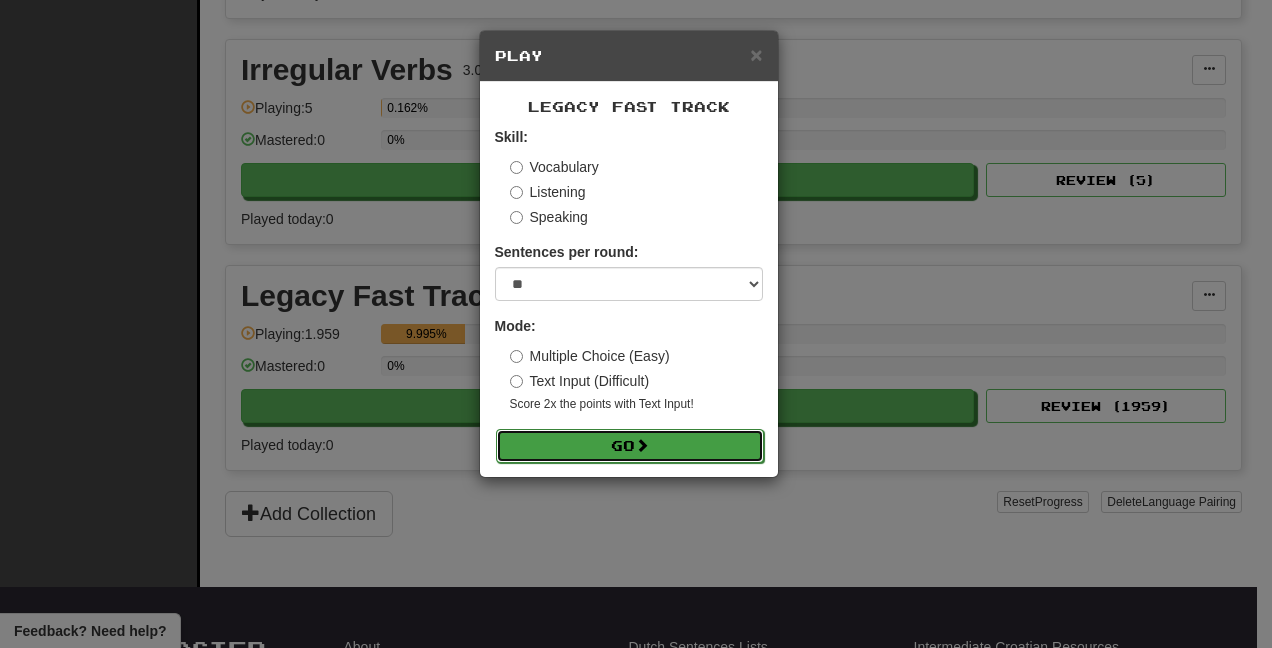 click on "Go" at bounding box center [630, 446] 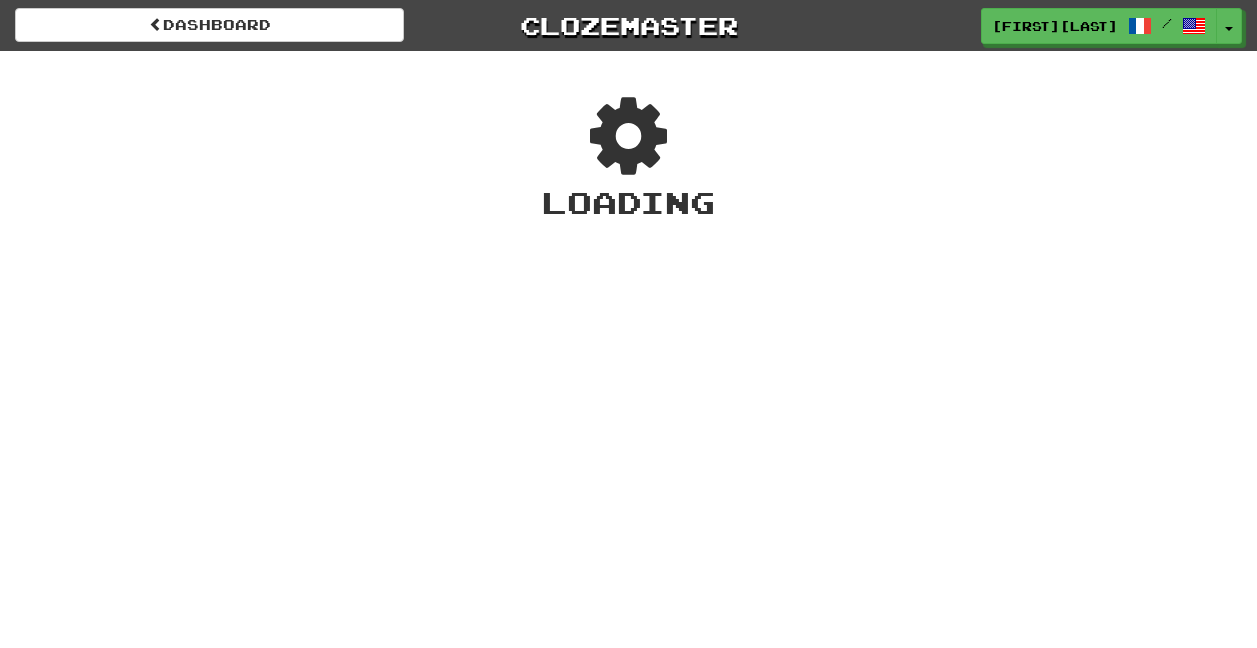 scroll, scrollTop: 0, scrollLeft: 0, axis: both 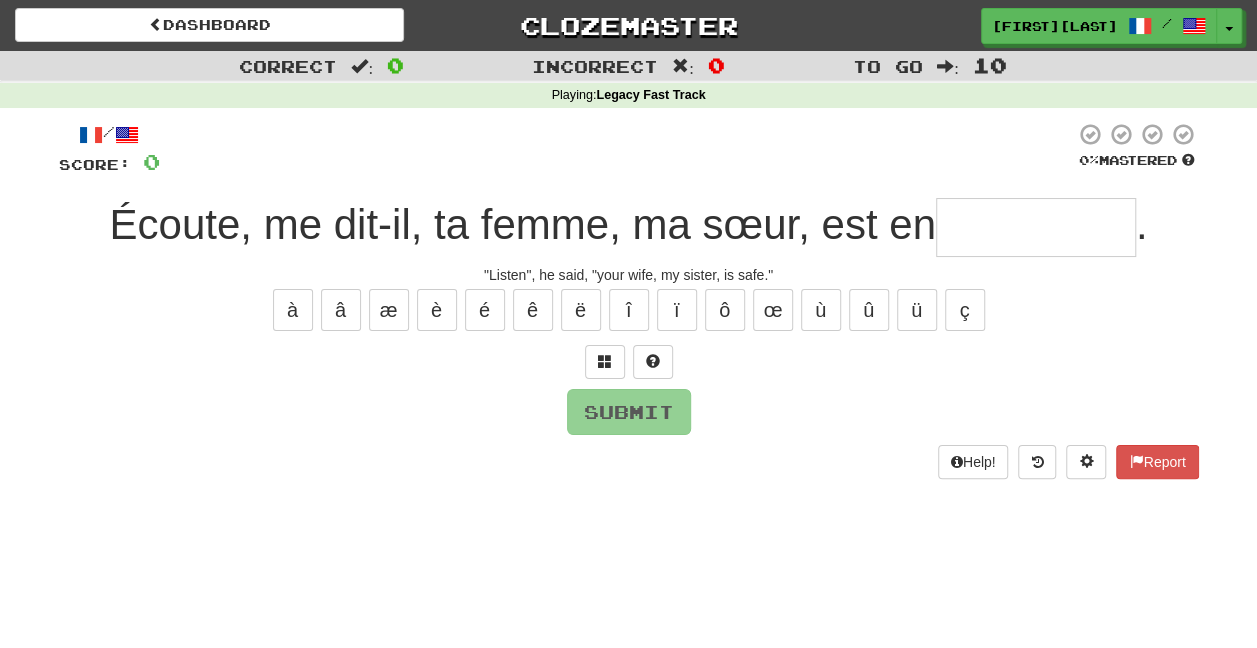 type on "********" 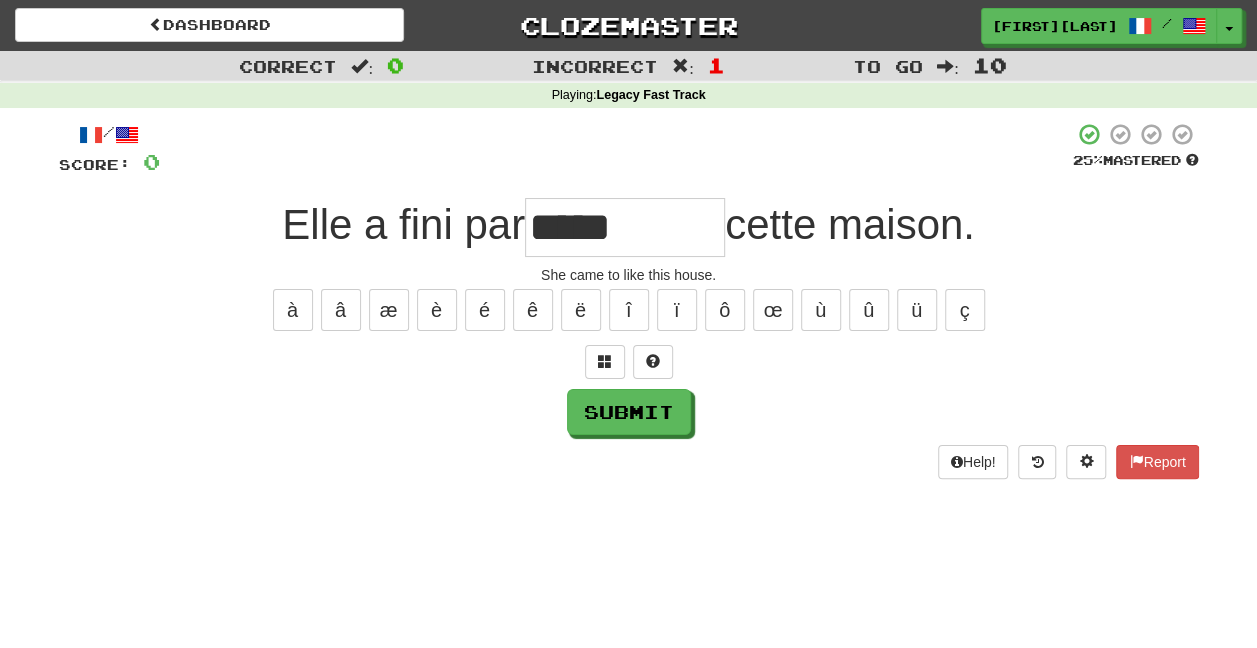 type on "*****" 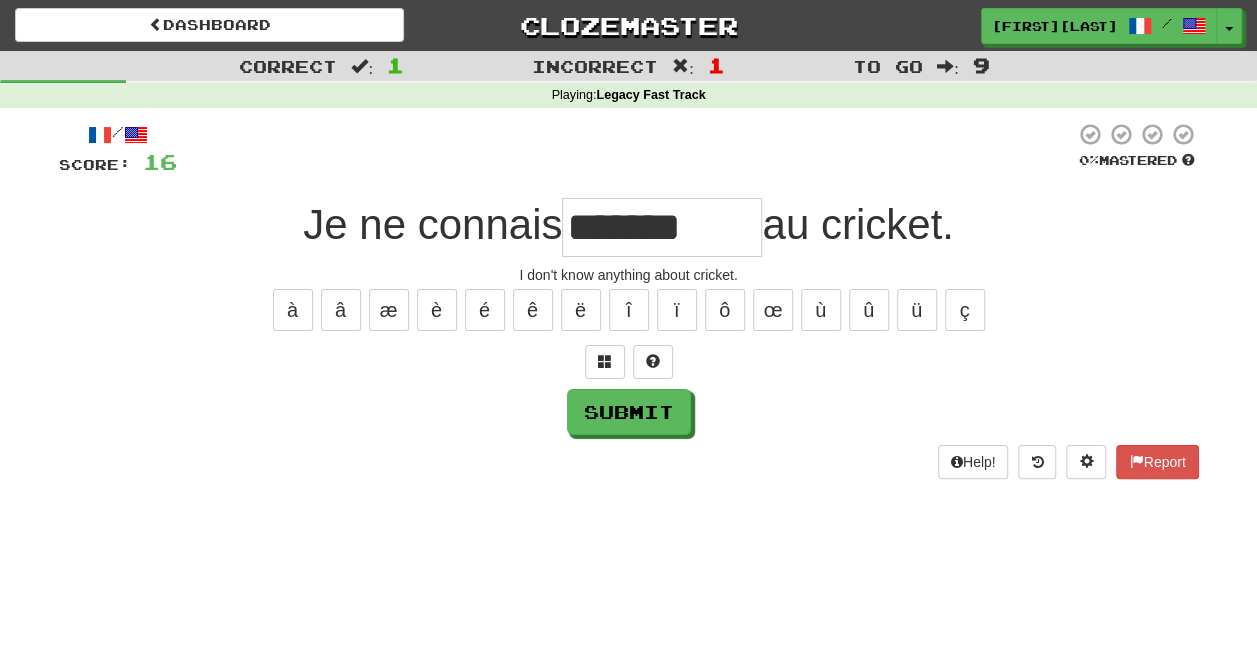 type on "****" 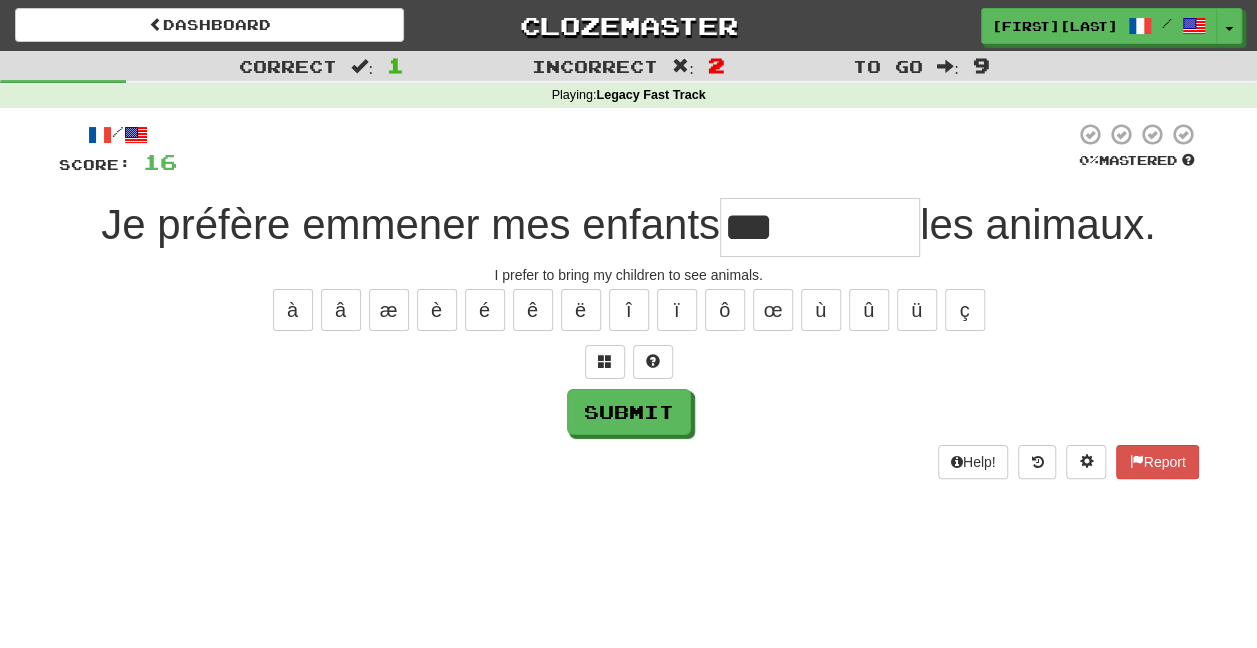 type on "****" 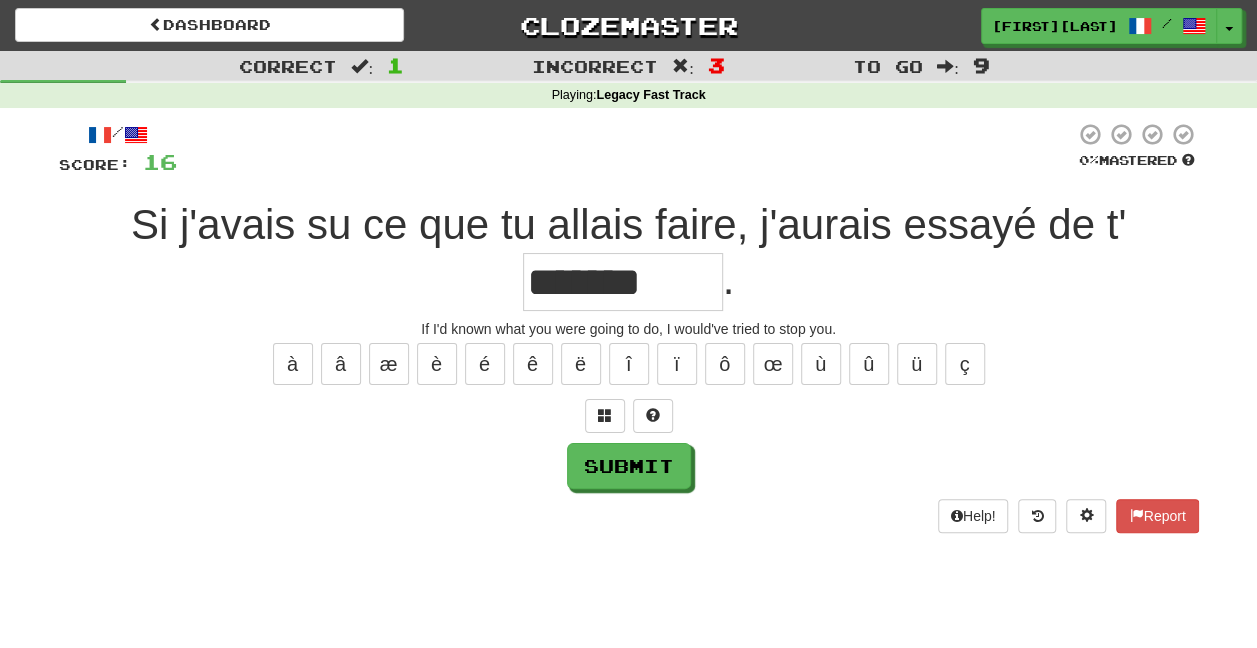type on "*******" 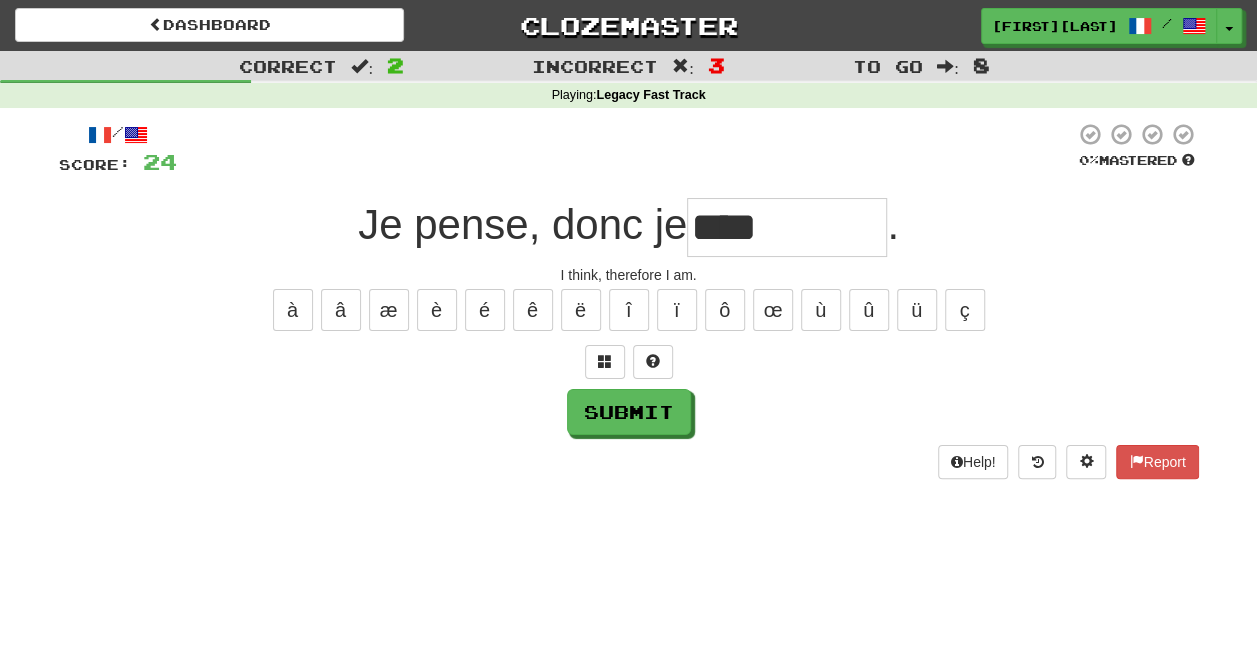 type on "****" 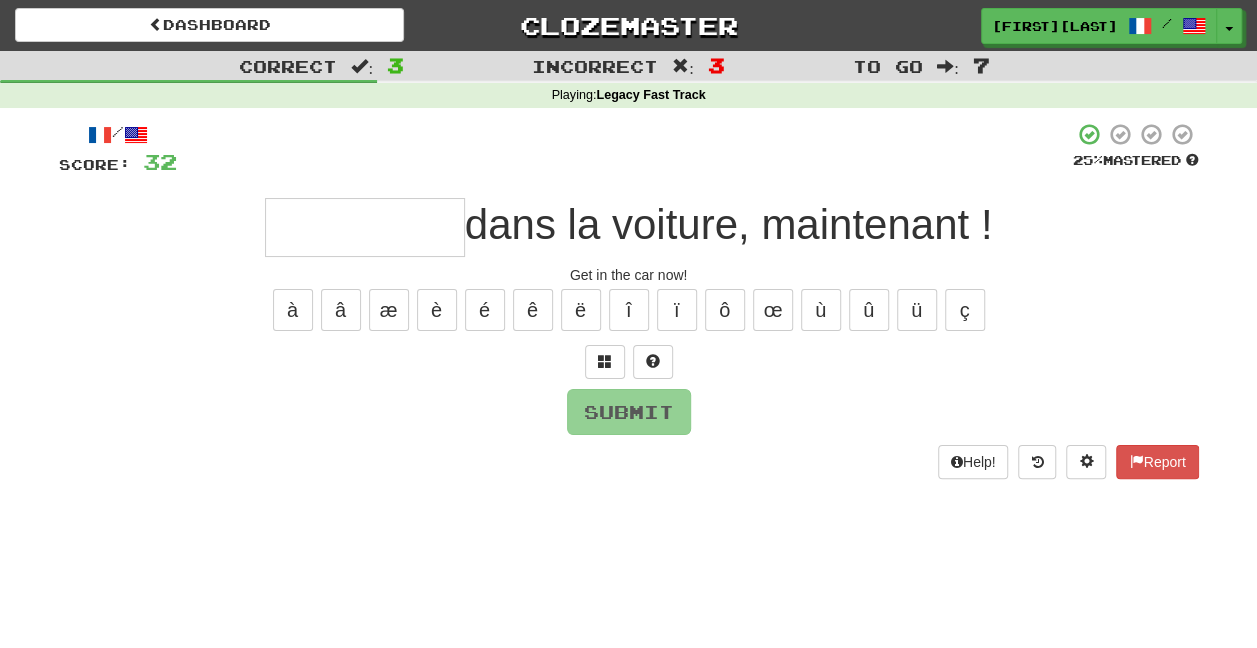type on "*" 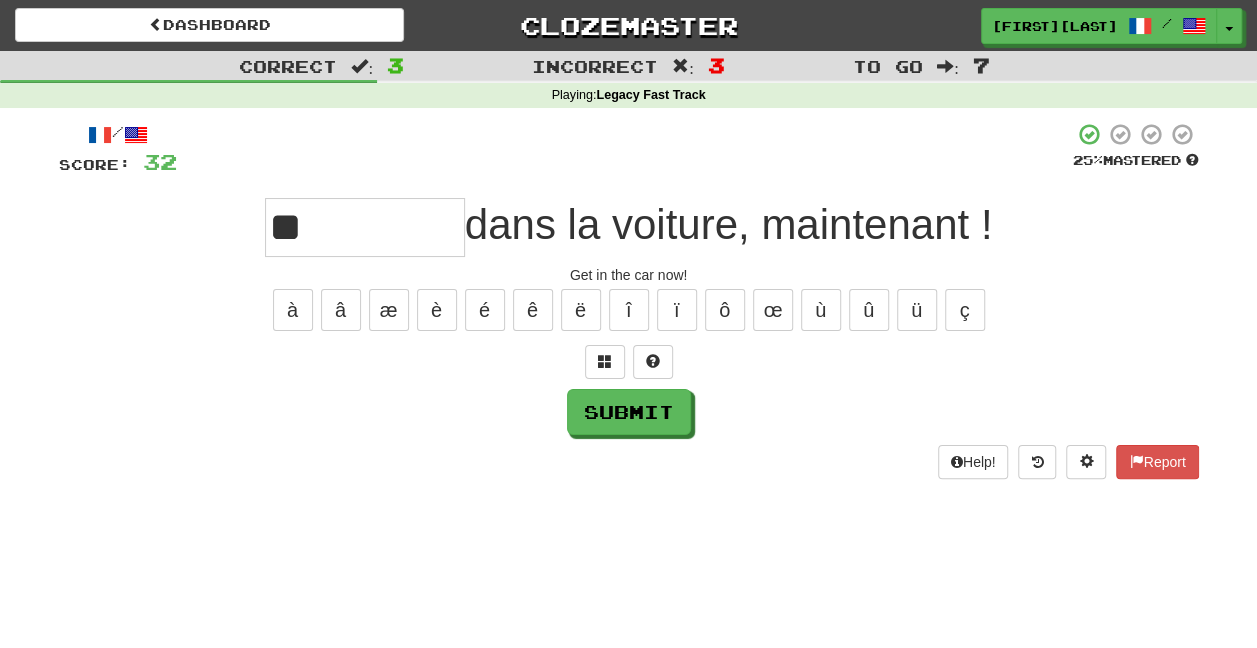 type on "*****" 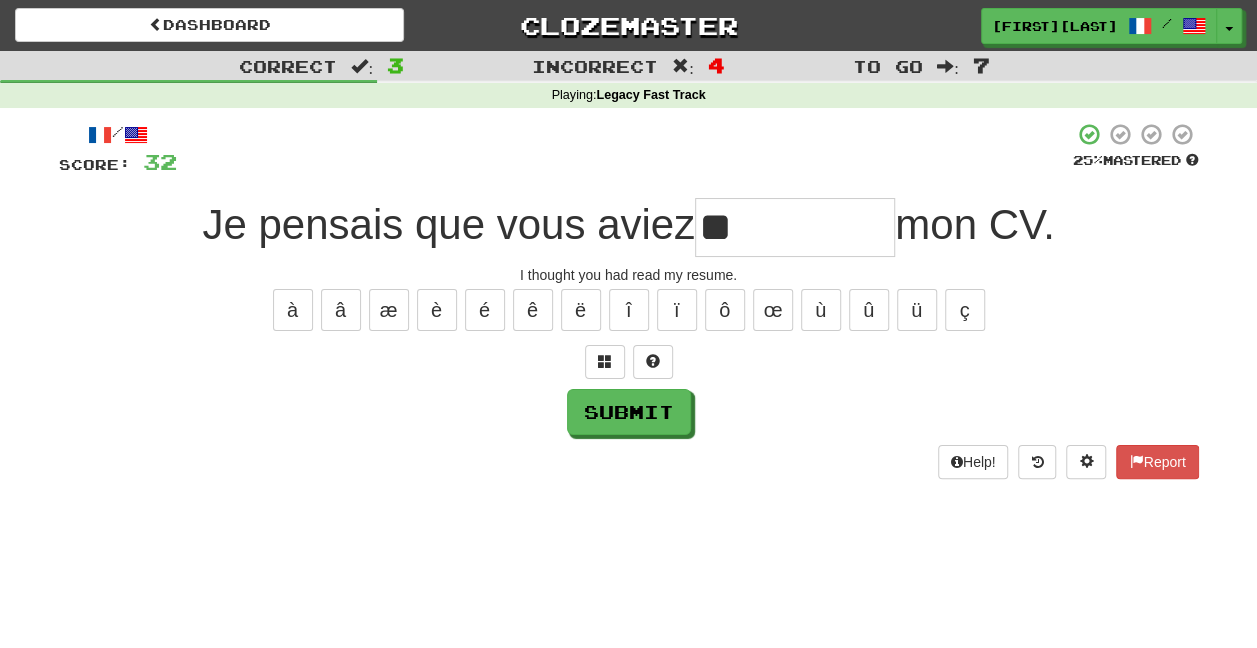 type on "**" 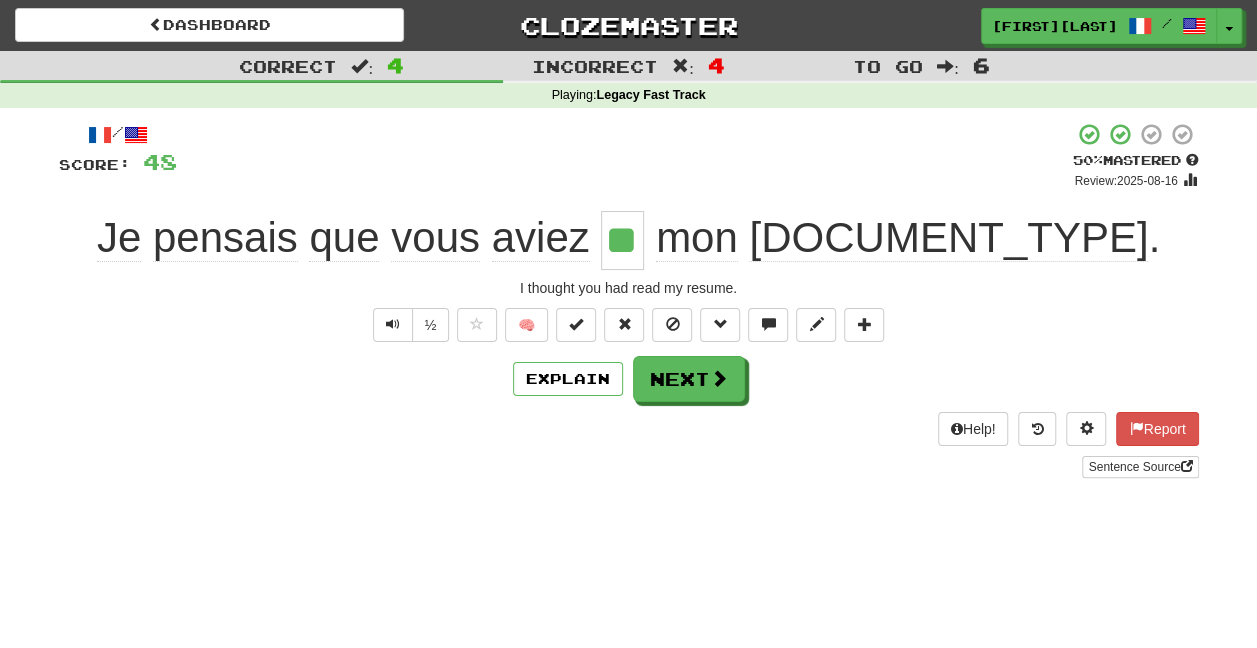 click on "Dashboard
Clozemaster
[NAME]
/
Toggle Dropdown
Dashboard
Leaderboard
Activity Feed
Notifications
Profile
Discussions
Deutsch
/
English
Streak:
0
Review:
40
Points Today: 0
Español
/
English
Streak:
0
Review:
4,009
Daily Goal:  0 /300
Français
/
English
Streak:
0
Review:
2,207
Daily Goal:  0 /200
Svenska
/
English
Streak:
0
Review:
20
Points Today: 0
Languages
Account
Logout
[NAME]
/
Toggle Dropdown
Dashboard
Leaderboard
Activity Feed
Notifications
Profile
Discussions
Deutsch
/
English
Streak:
0
Review:
40
Points Today: 0" at bounding box center [628, 324] 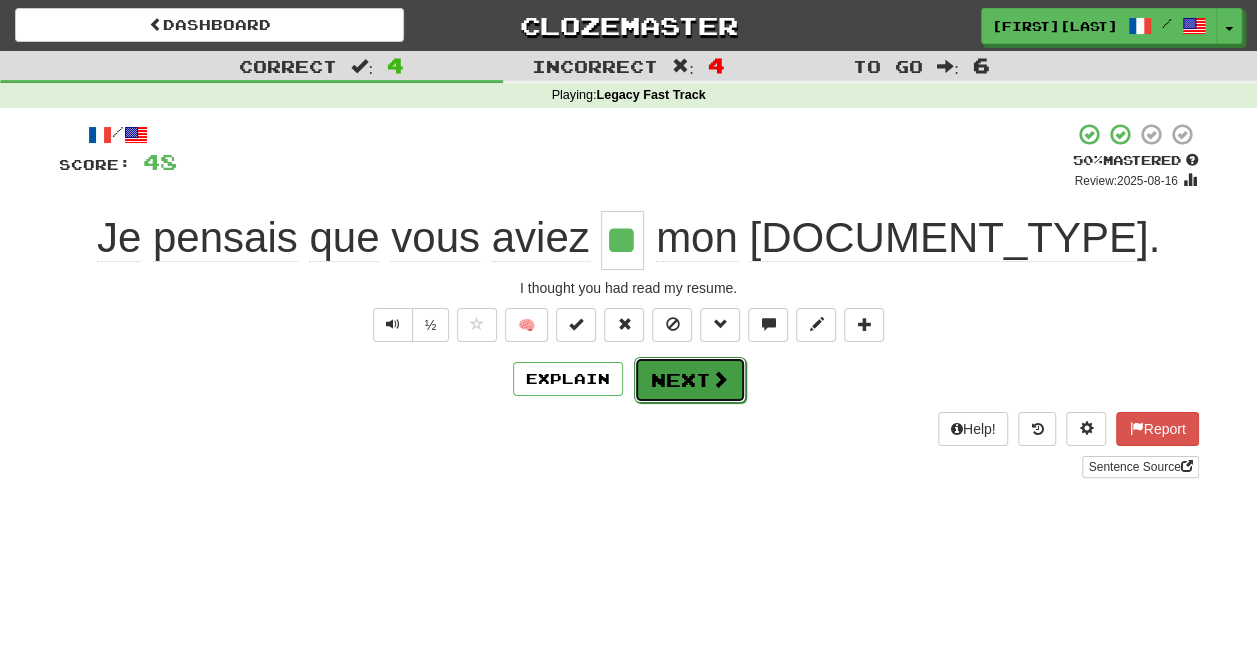 click at bounding box center [720, 379] 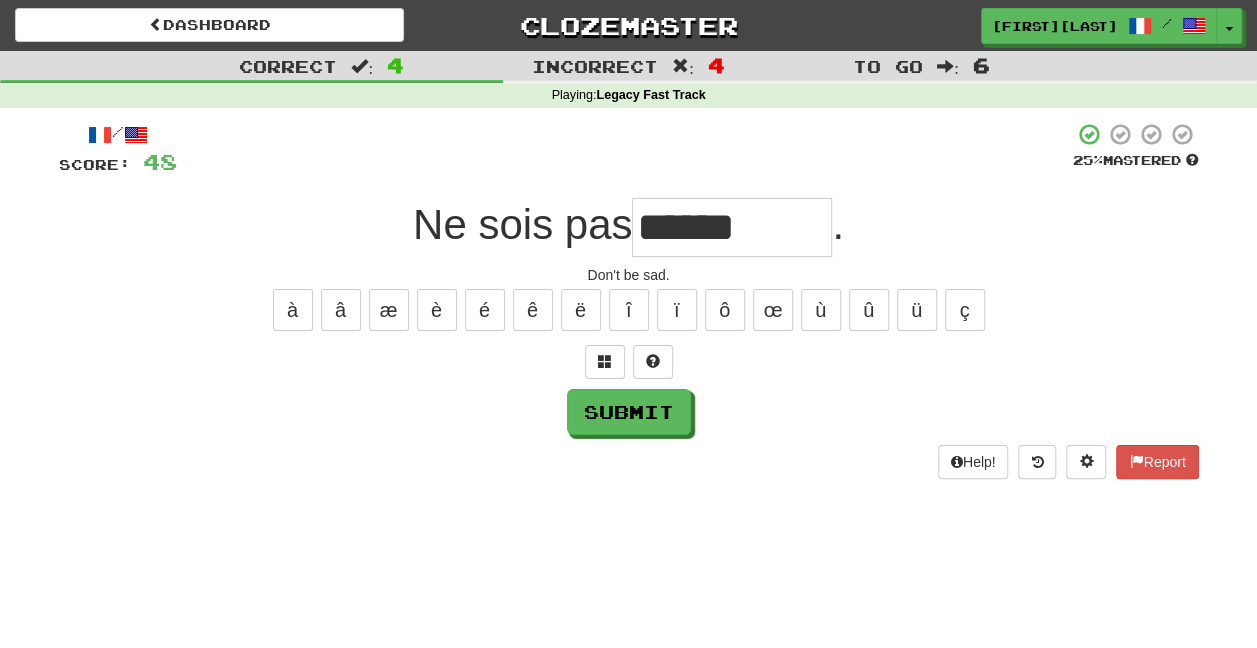 type on "******" 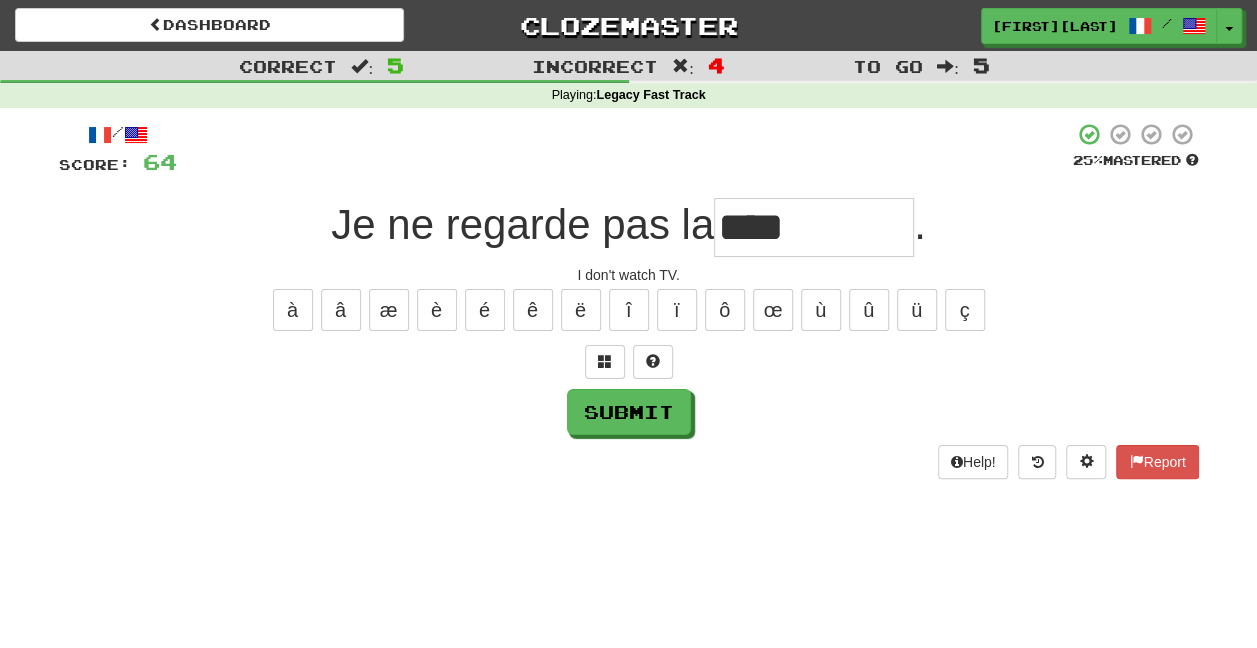 type on "****" 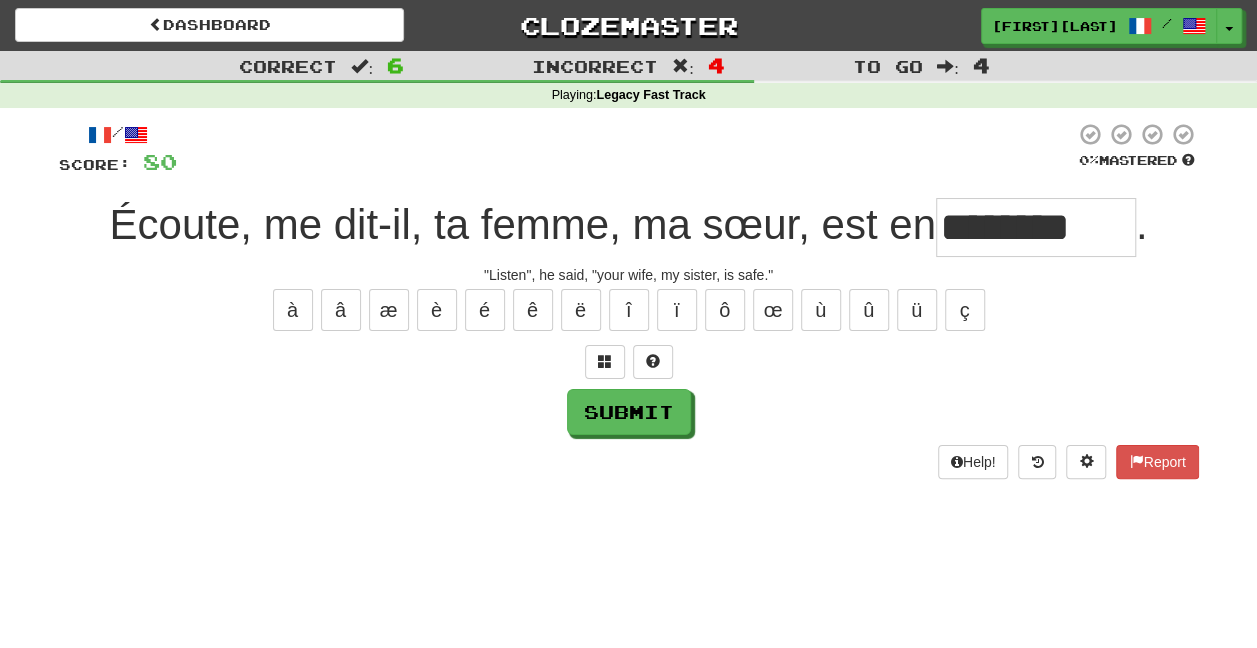 type on "********" 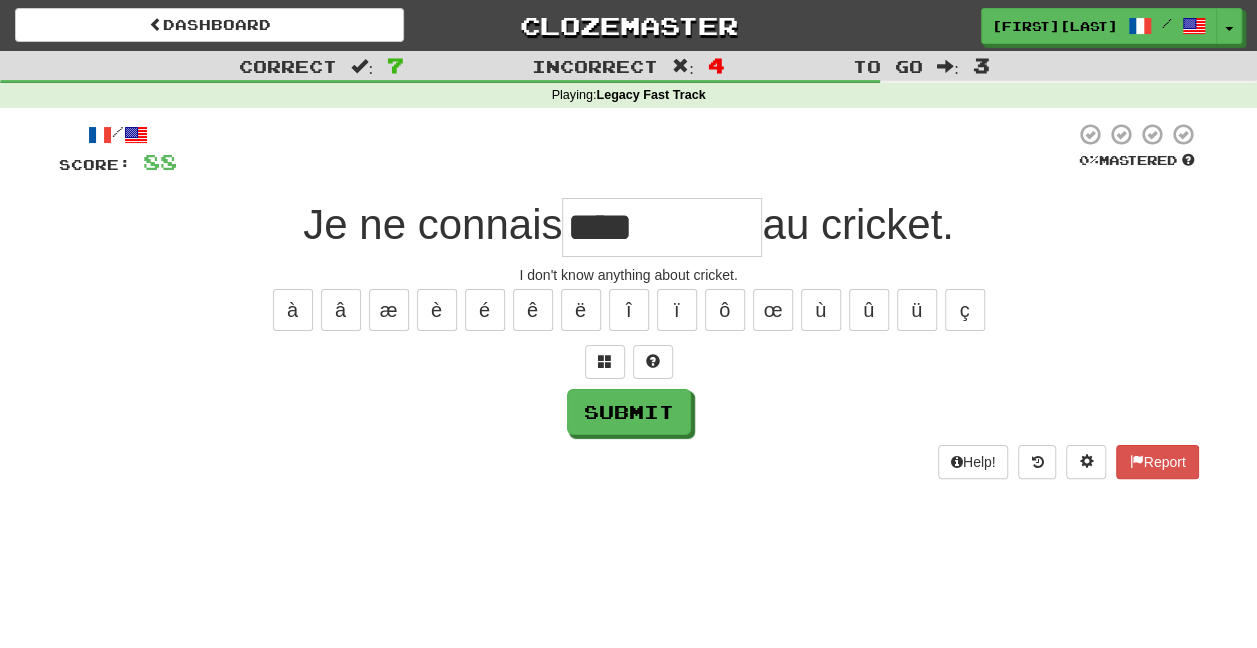 type on "****" 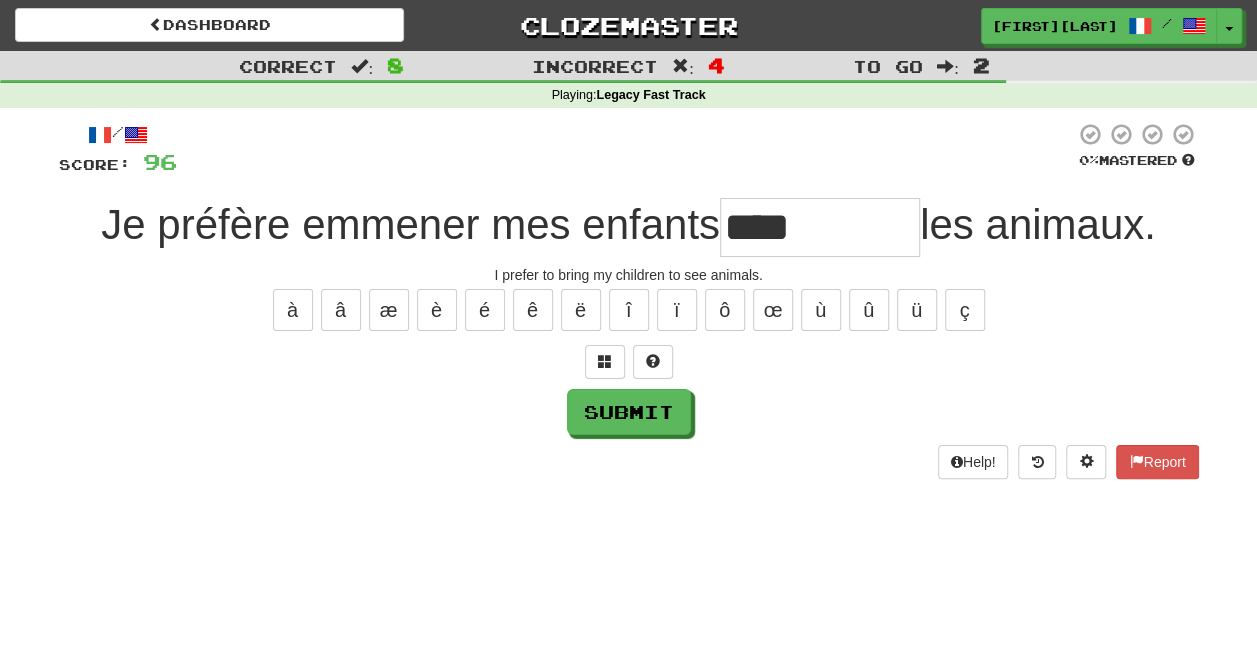 type on "****" 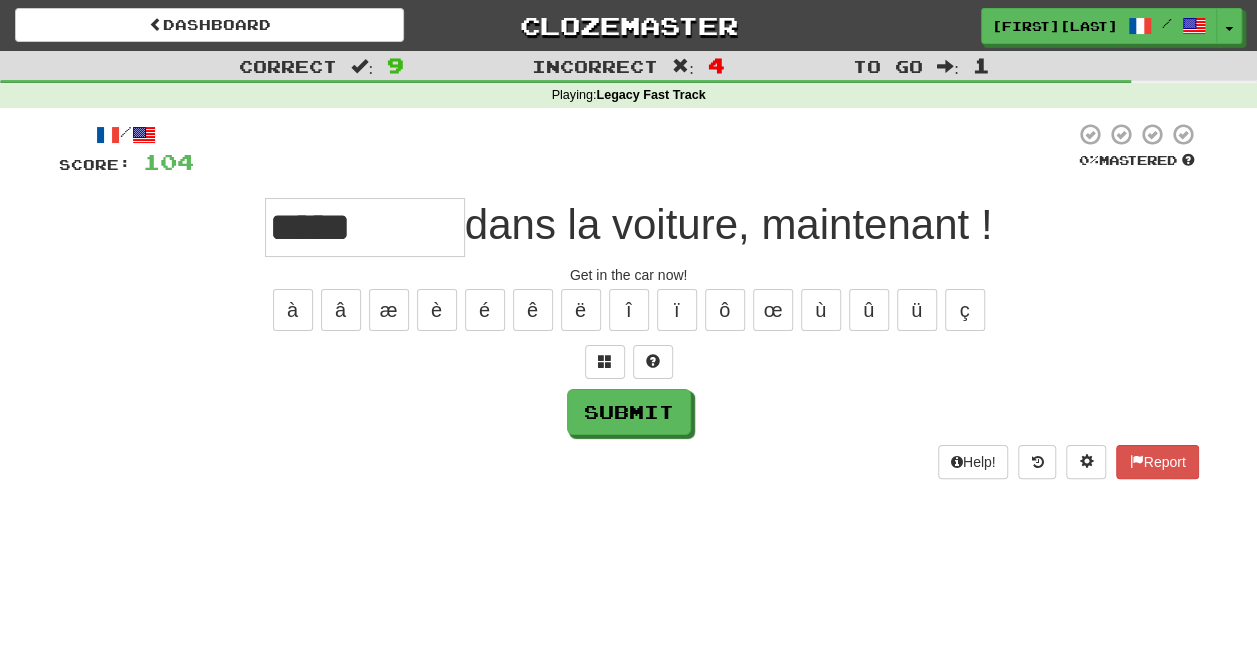 type on "*****" 